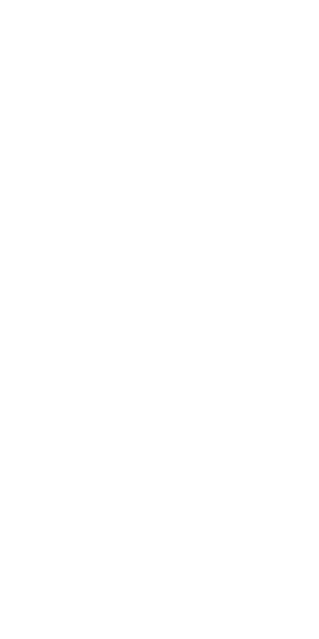 scroll, scrollTop: 0, scrollLeft: 0, axis: both 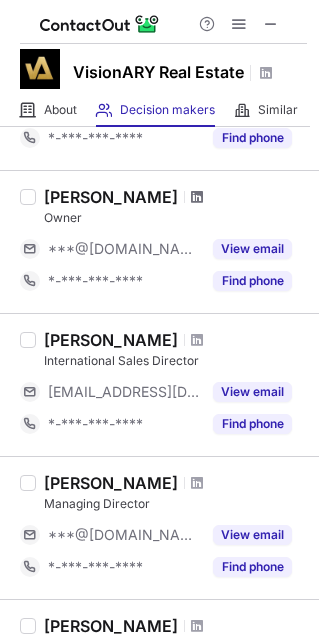 click at bounding box center [197, 197] 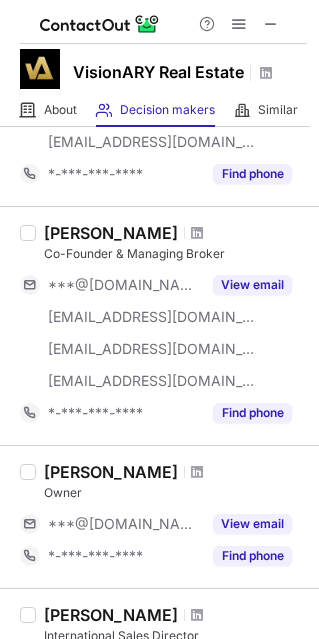 scroll, scrollTop: 529, scrollLeft: 0, axis: vertical 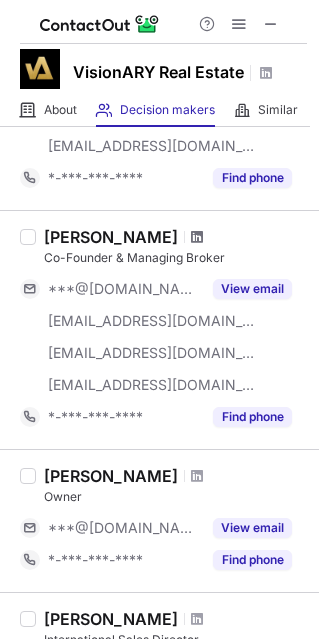 click at bounding box center (197, 237) 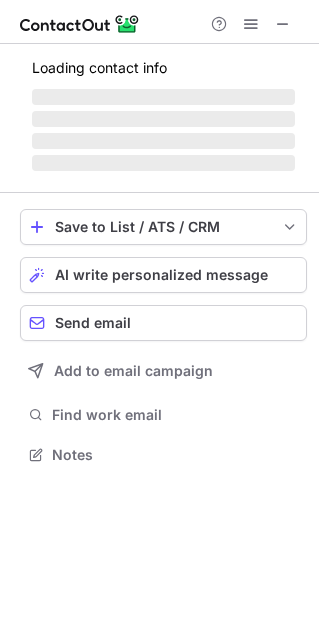 scroll, scrollTop: 10, scrollLeft: 10, axis: both 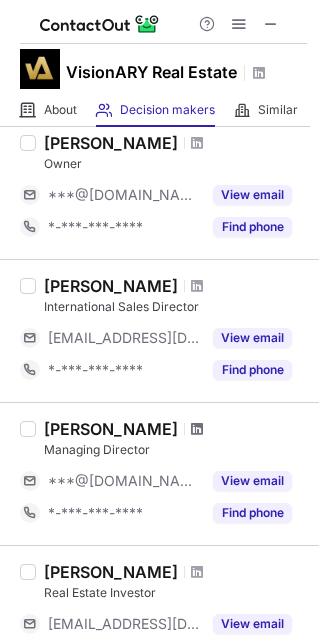 click at bounding box center [197, 429] 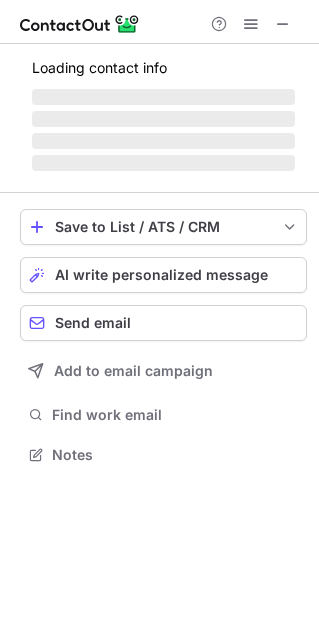 scroll, scrollTop: 10, scrollLeft: 10, axis: both 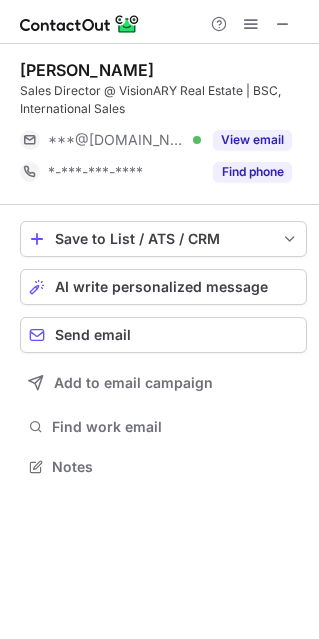 click at bounding box center [159, 22] 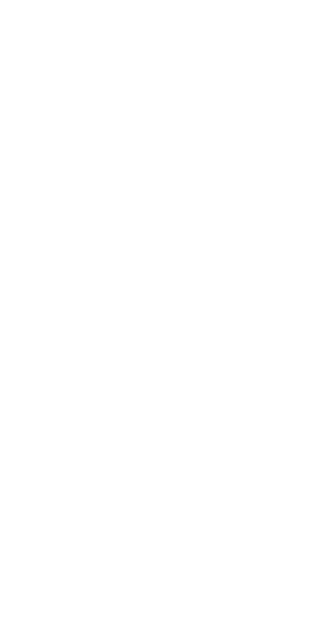 scroll, scrollTop: 0, scrollLeft: 0, axis: both 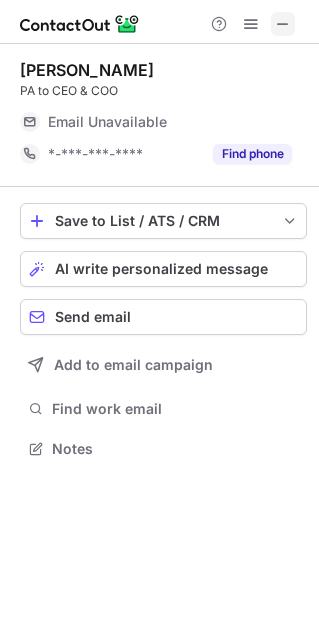 click at bounding box center [283, 24] 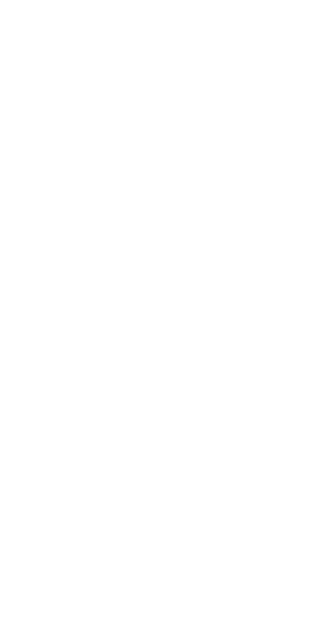 scroll, scrollTop: 0, scrollLeft: 0, axis: both 